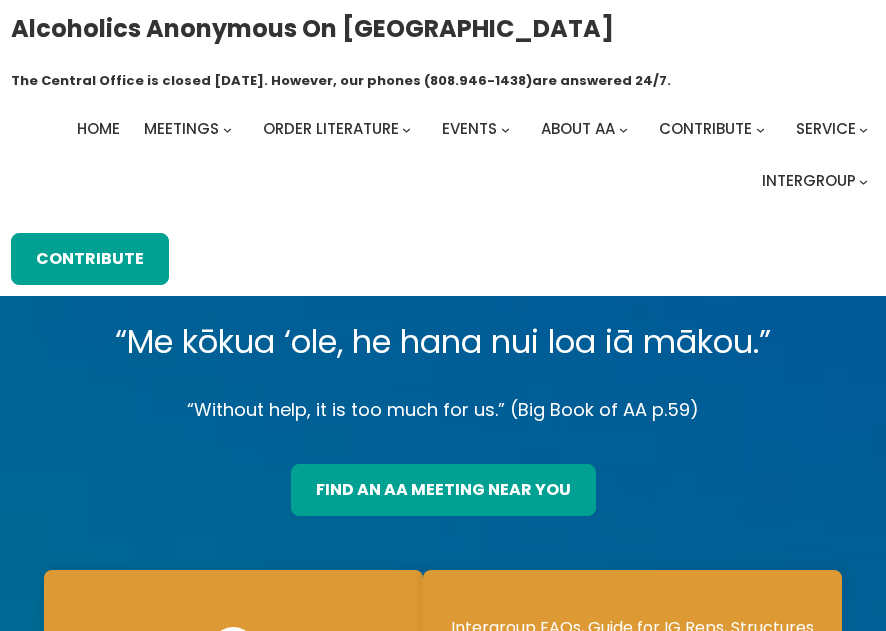 scroll, scrollTop: 0, scrollLeft: 0, axis: both 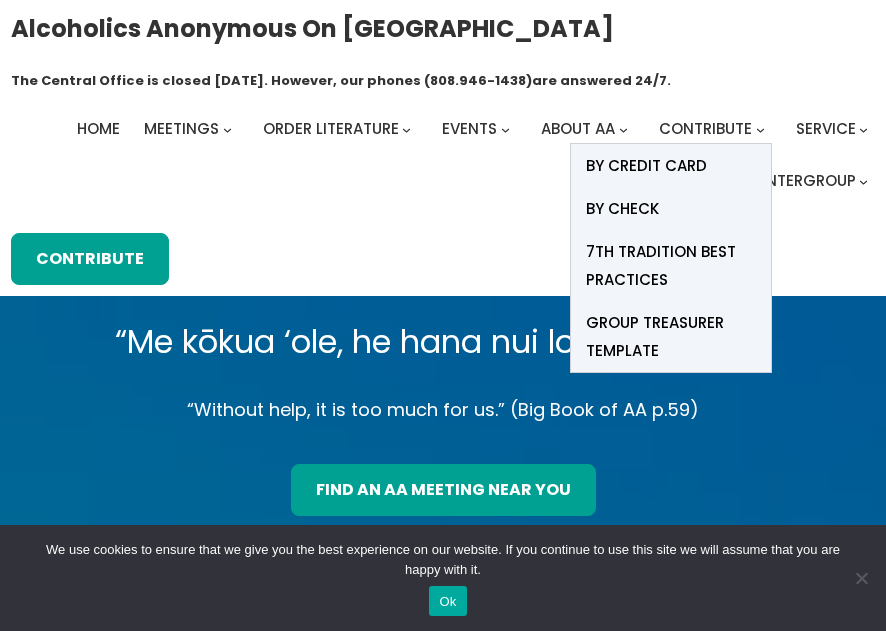 click on "BY Credit card" at bounding box center [646, 166] 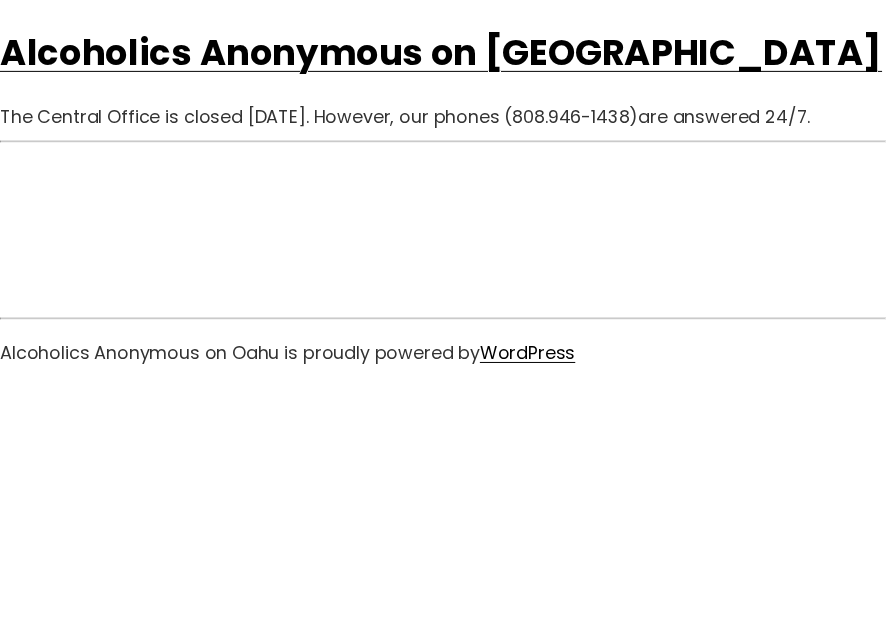 scroll, scrollTop: 0, scrollLeft: 0, axis: both 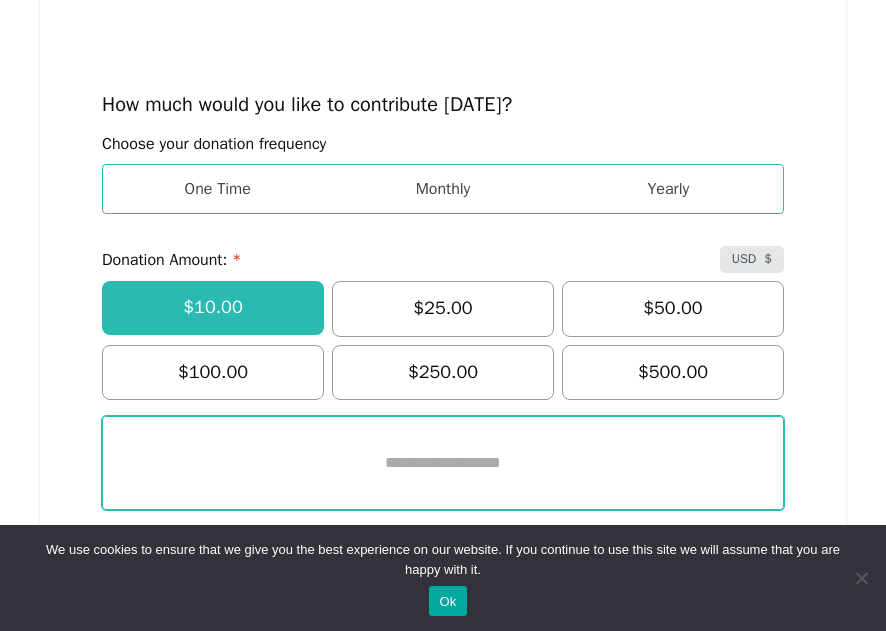 click at bounding box center (443, 463) 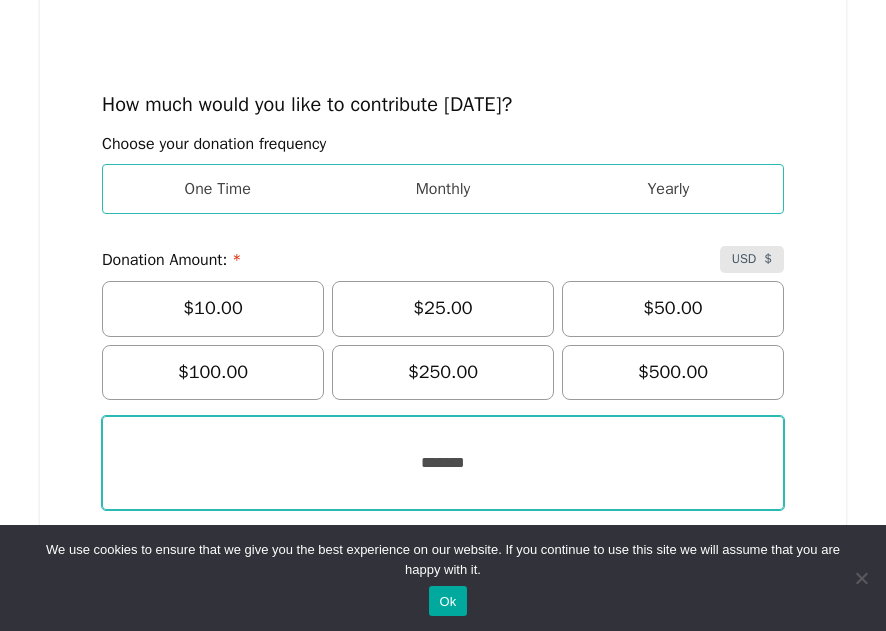 type on "*******" 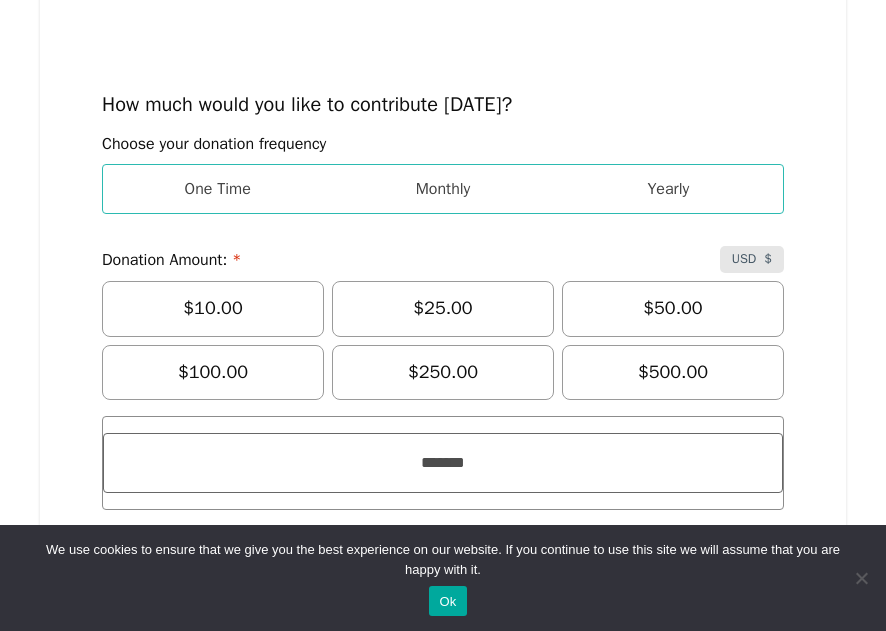 click on "Ok" at bounding box center [447, 601] 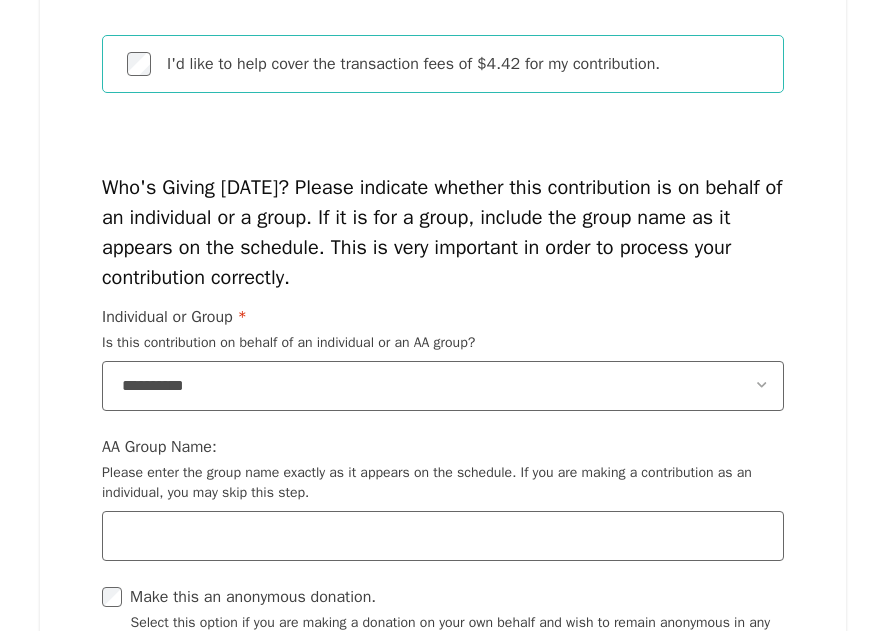 scroll, scrollTop: 1338, scrollLeft: 0, axis: vertical 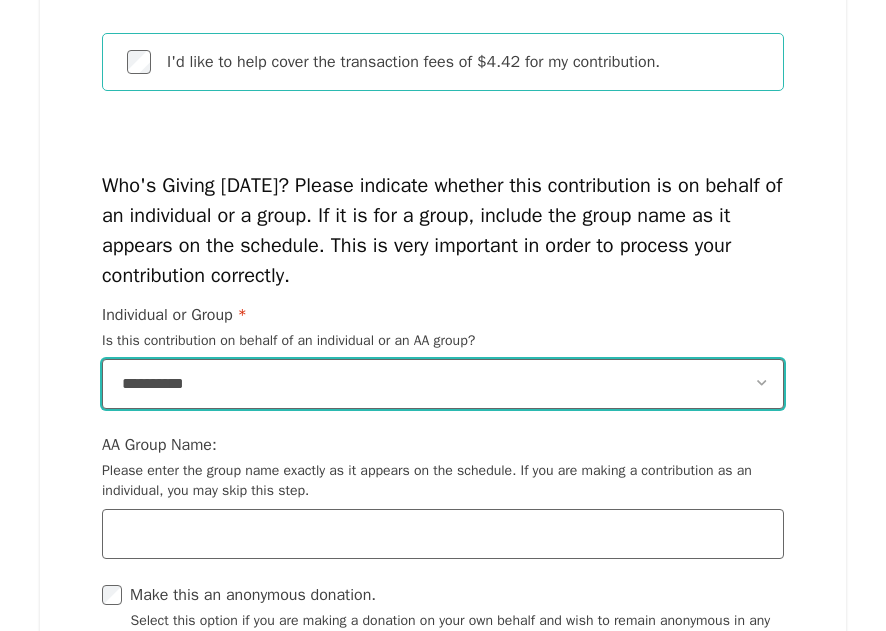 click on "**********" at bounding box center [443, 385] 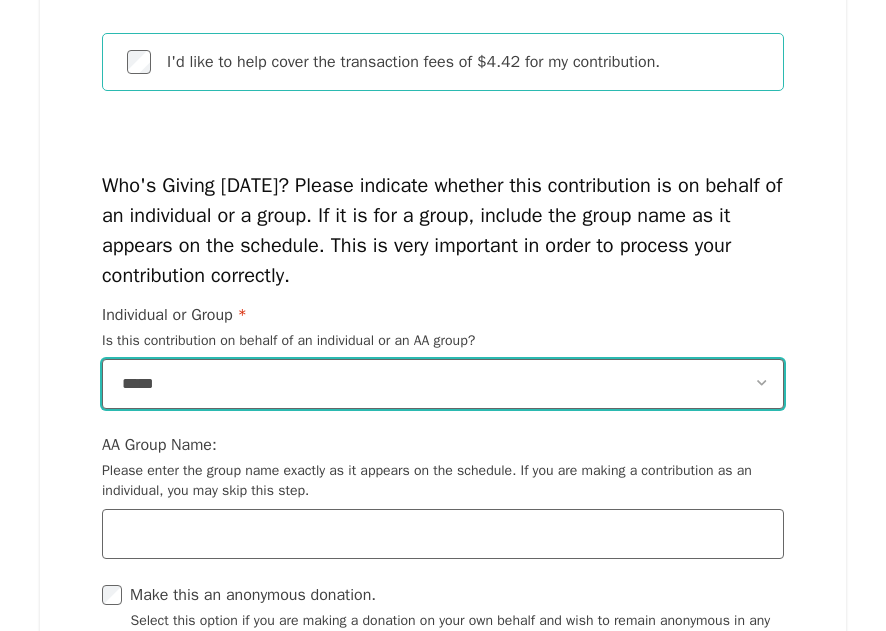 click on "**********" at bounding box center [443, 385] 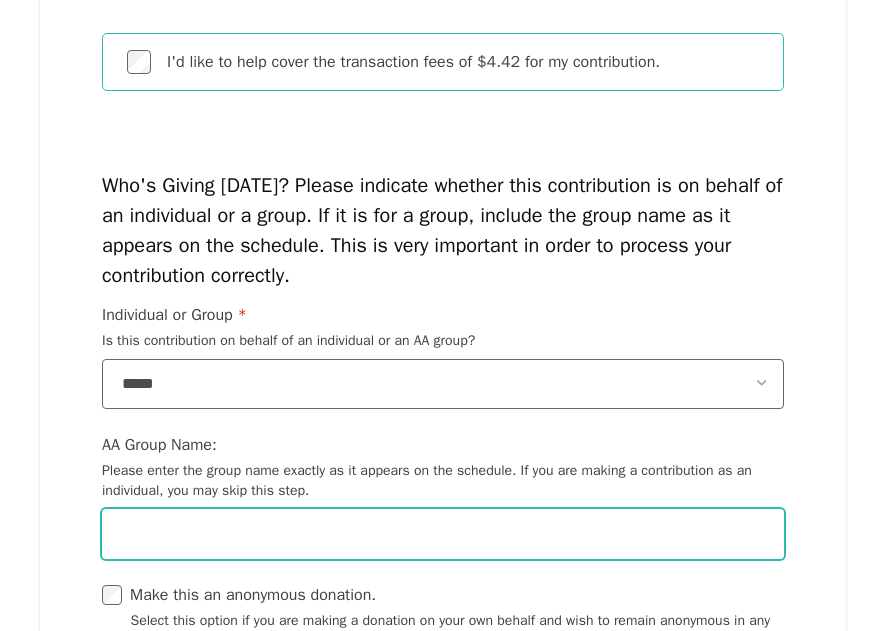 click on "AA Group Name: Please enter the group name exactly as it appears on the schedule. If you are making a contribution as an individual, you may skip this step." at bounding box center (443, 535) 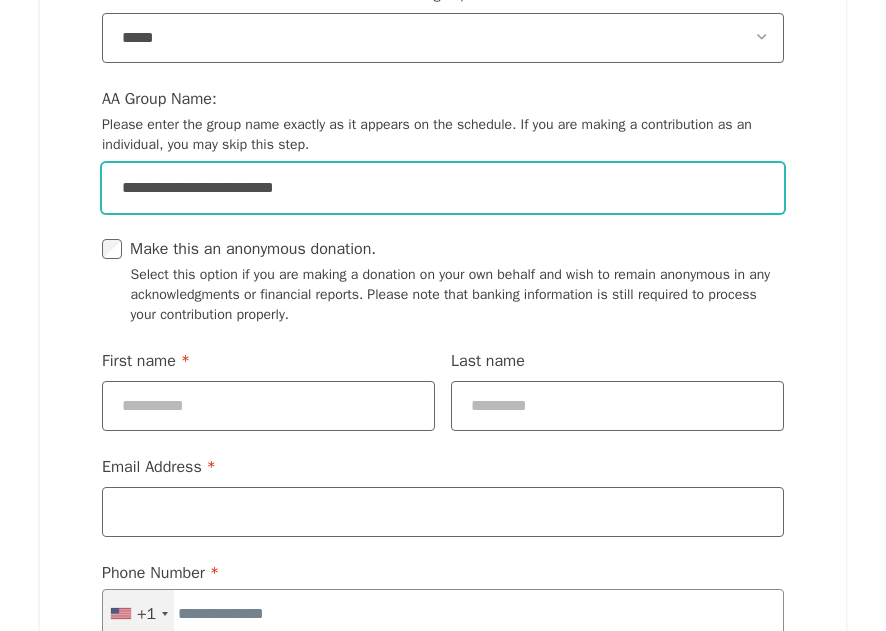 scroll, scrollTop: 1695, scrollLeft: 0, axis: vertical 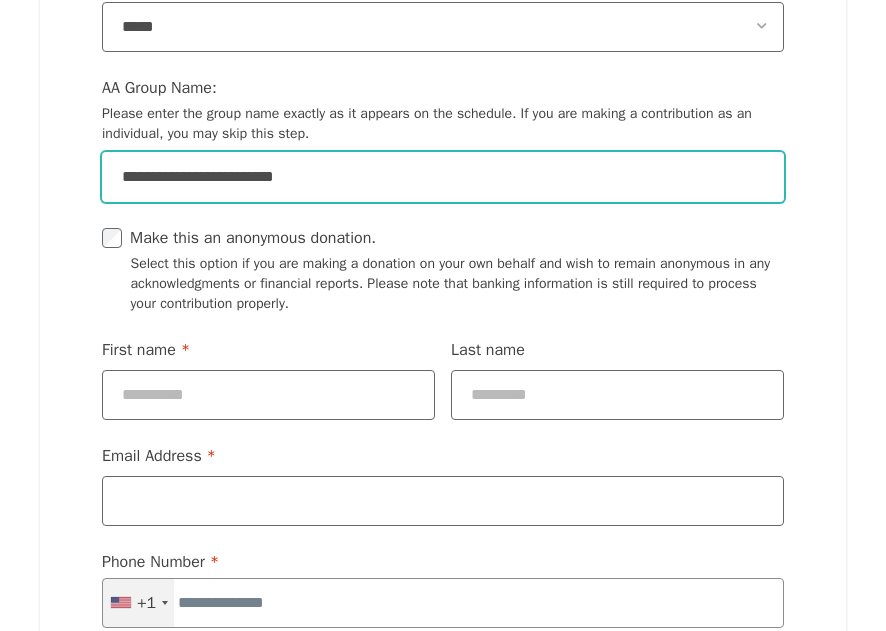 type on "**********" 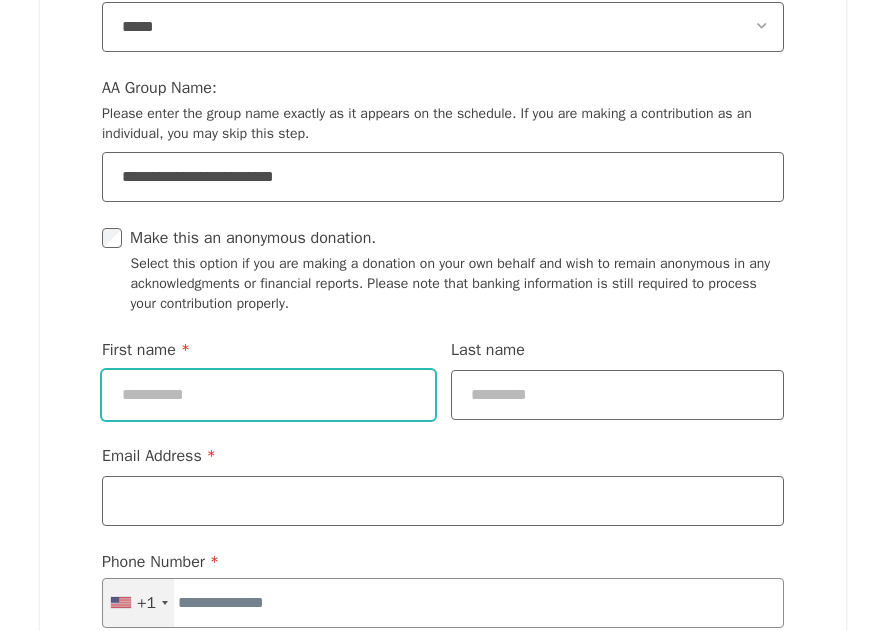 click on "First name   *" at bounding box center [268, 396] 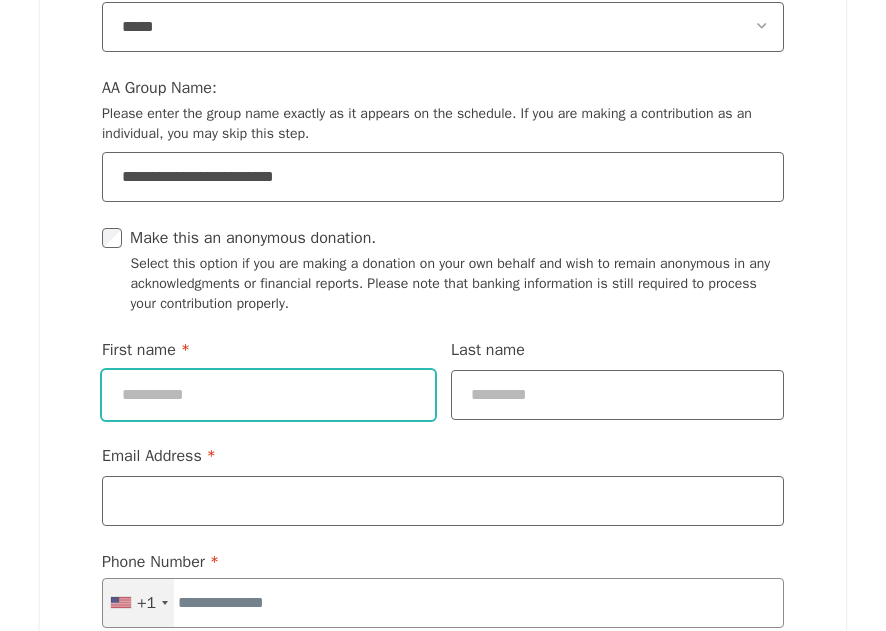 type on "******" 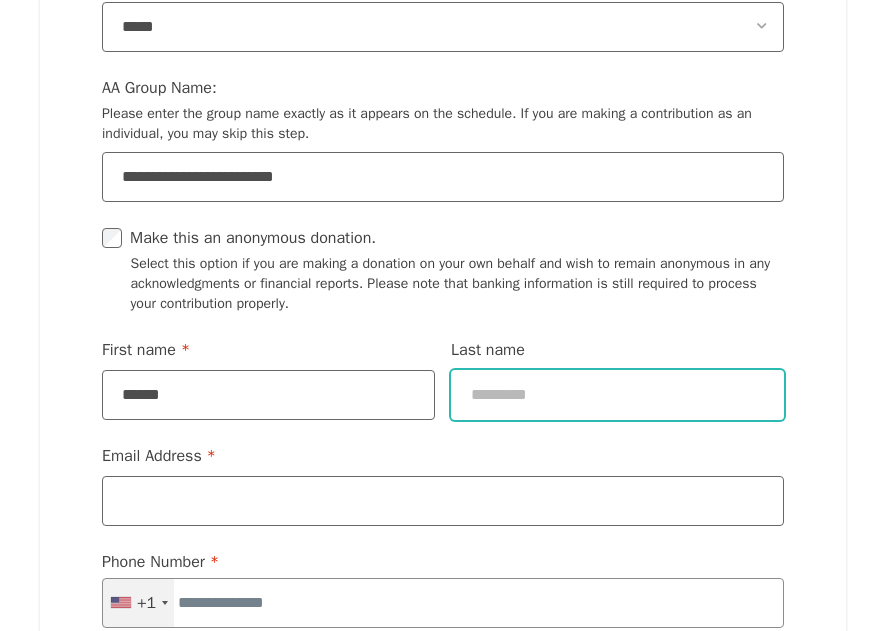 type on "*******" 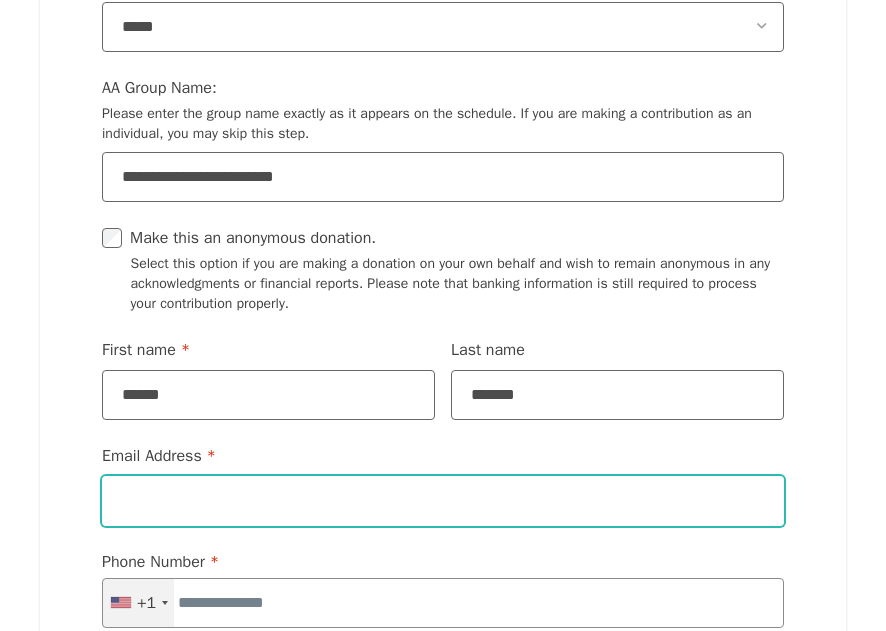 type on "**********" 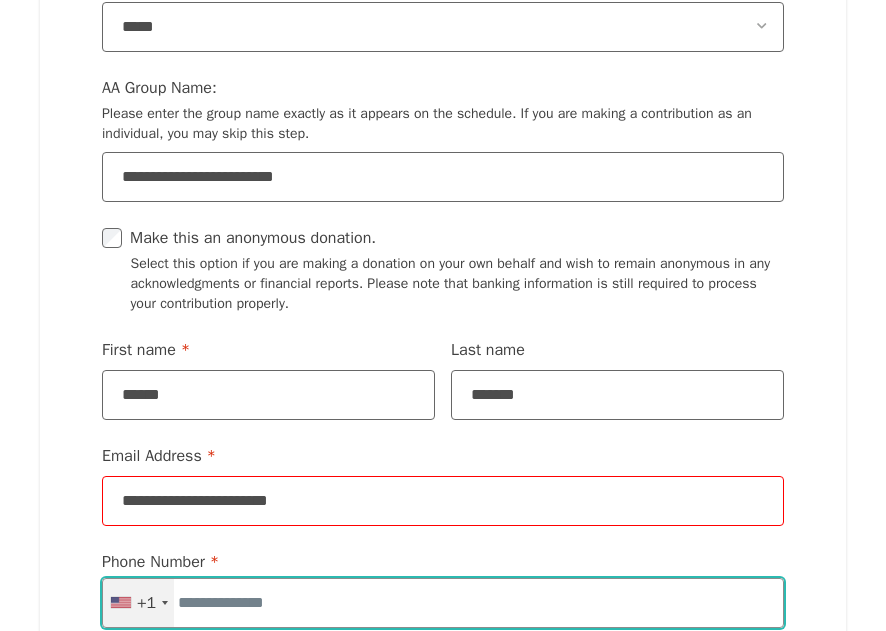 type on "**********" 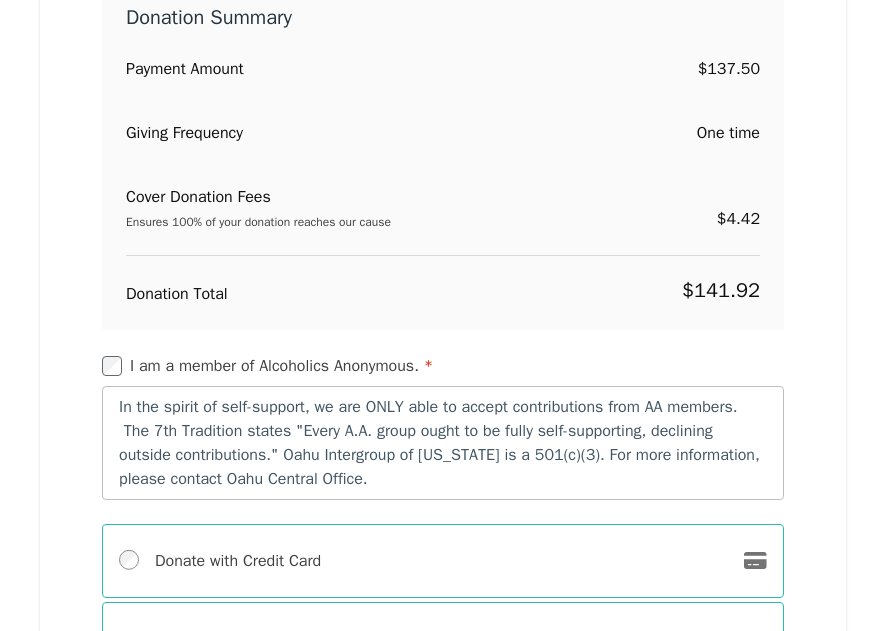scroll, scrollTop: 2527, scrollLeft: 0, axis: vertical 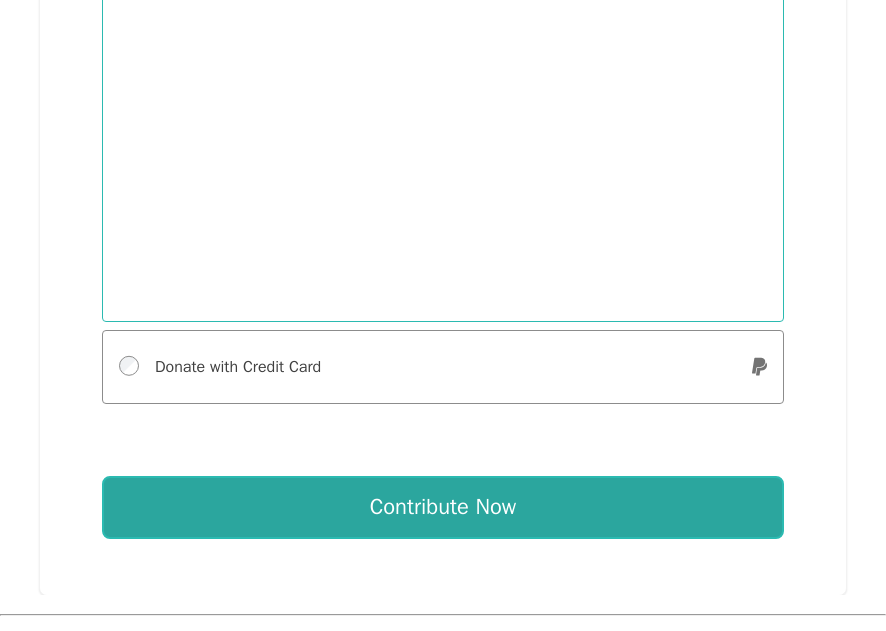 click on "Contribute Now" at bounding box center [443, 508] 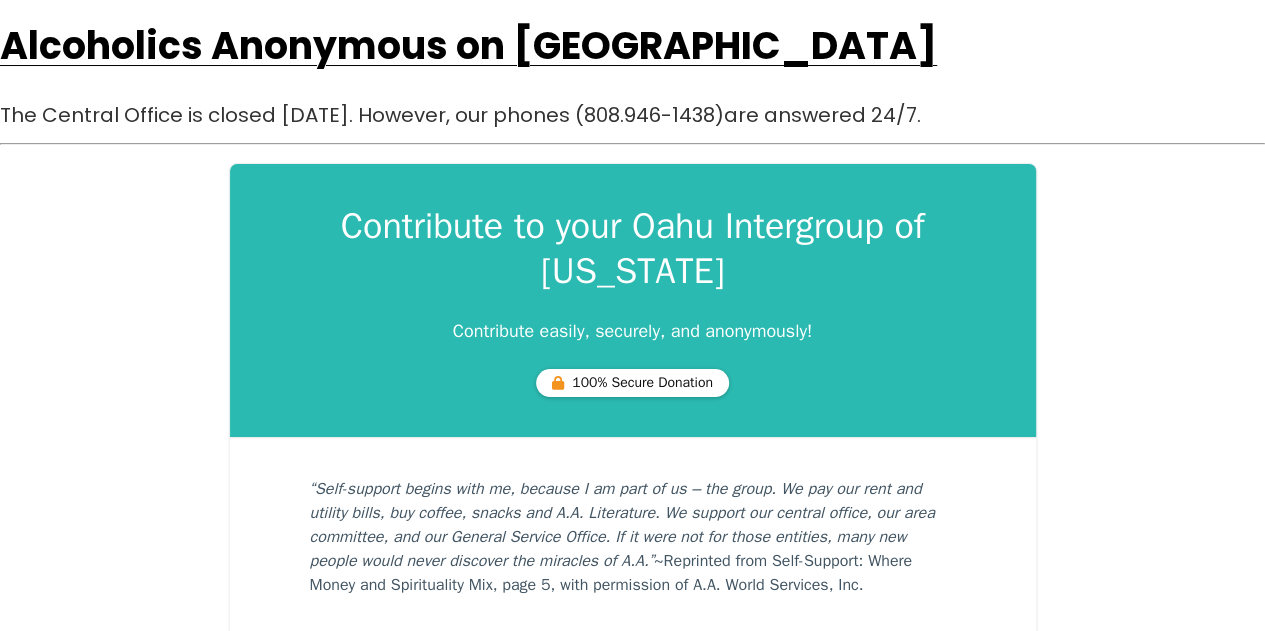 scroll, scrollTop: 0, scrollLeft: 0, axis: both 